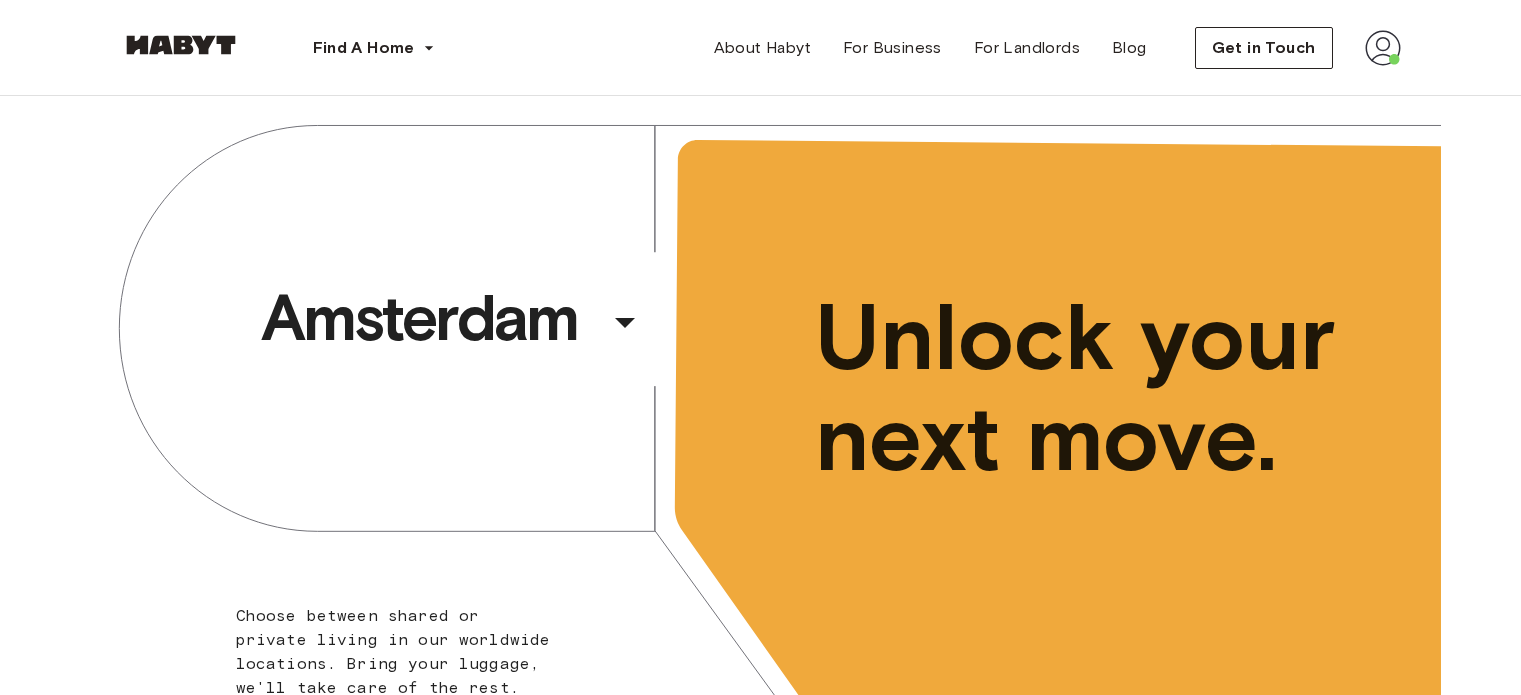 scroll, scrollTop: 0, scrollLeft: 0, axis: both 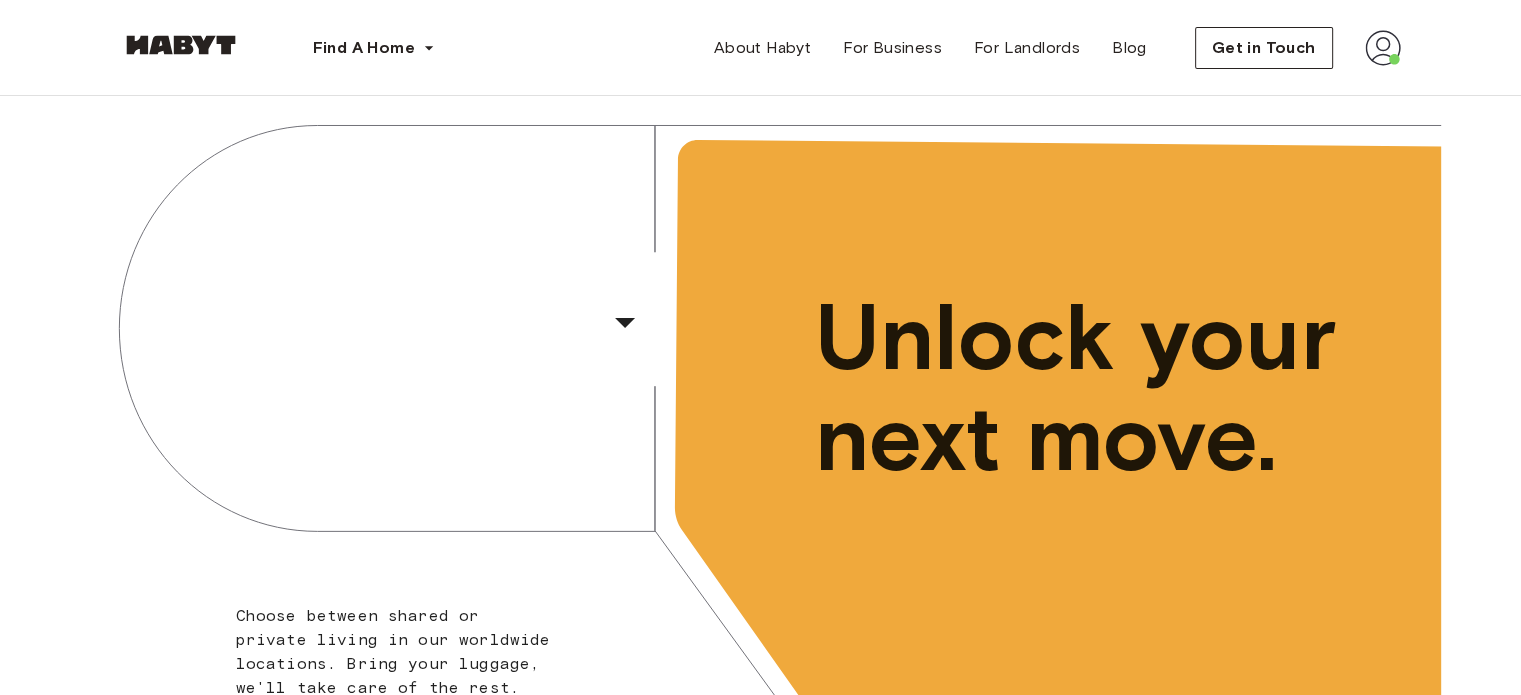 click at bounding box center [1383, 48] 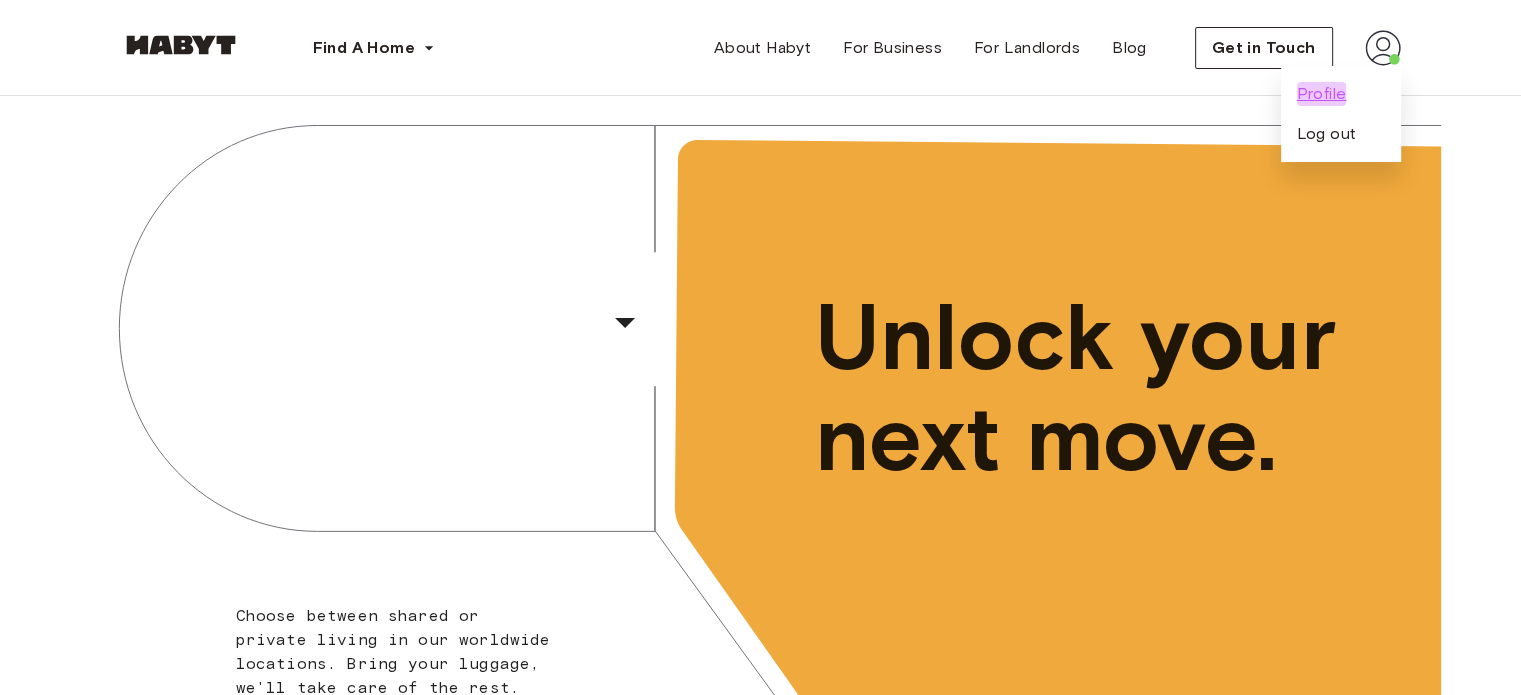 click on "Profile" at bounding box center (1322, 94) 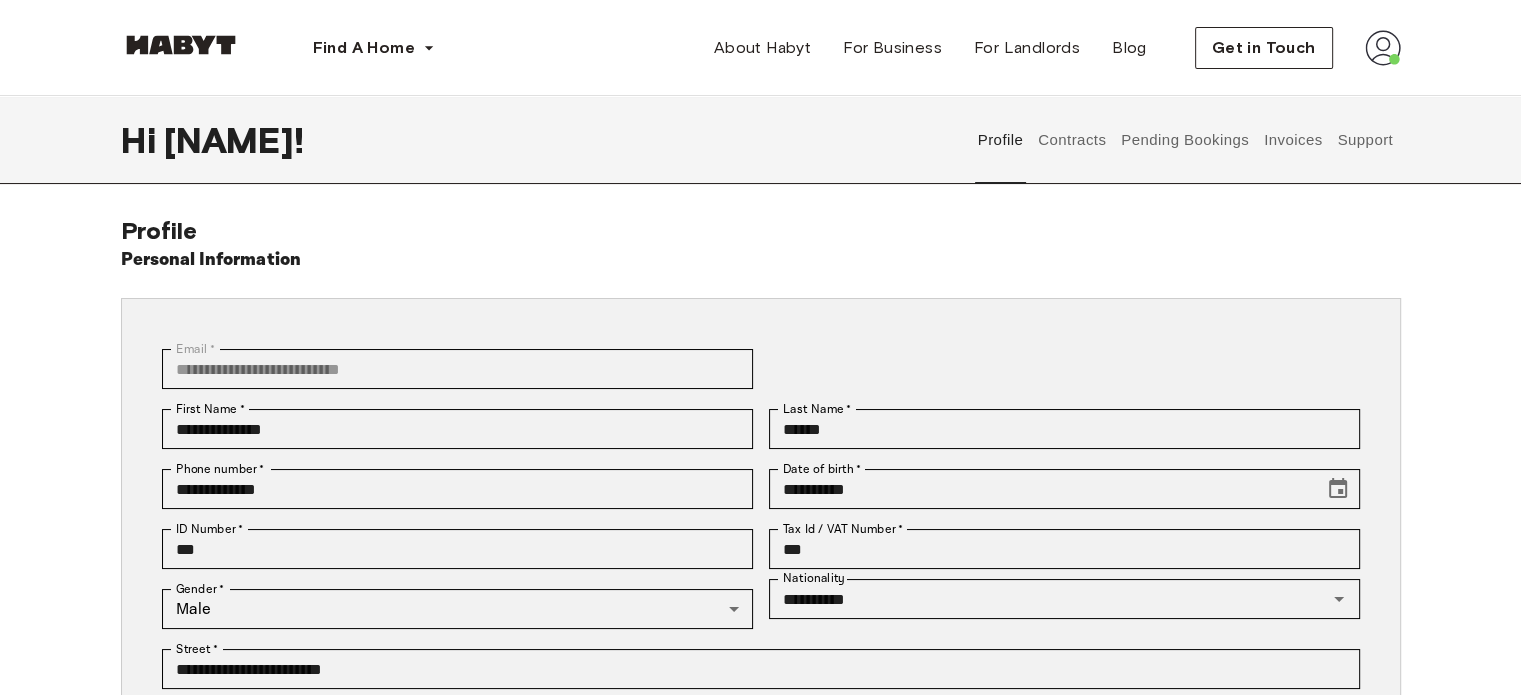 click on "Contracts" at bounding box center (1072, 140) 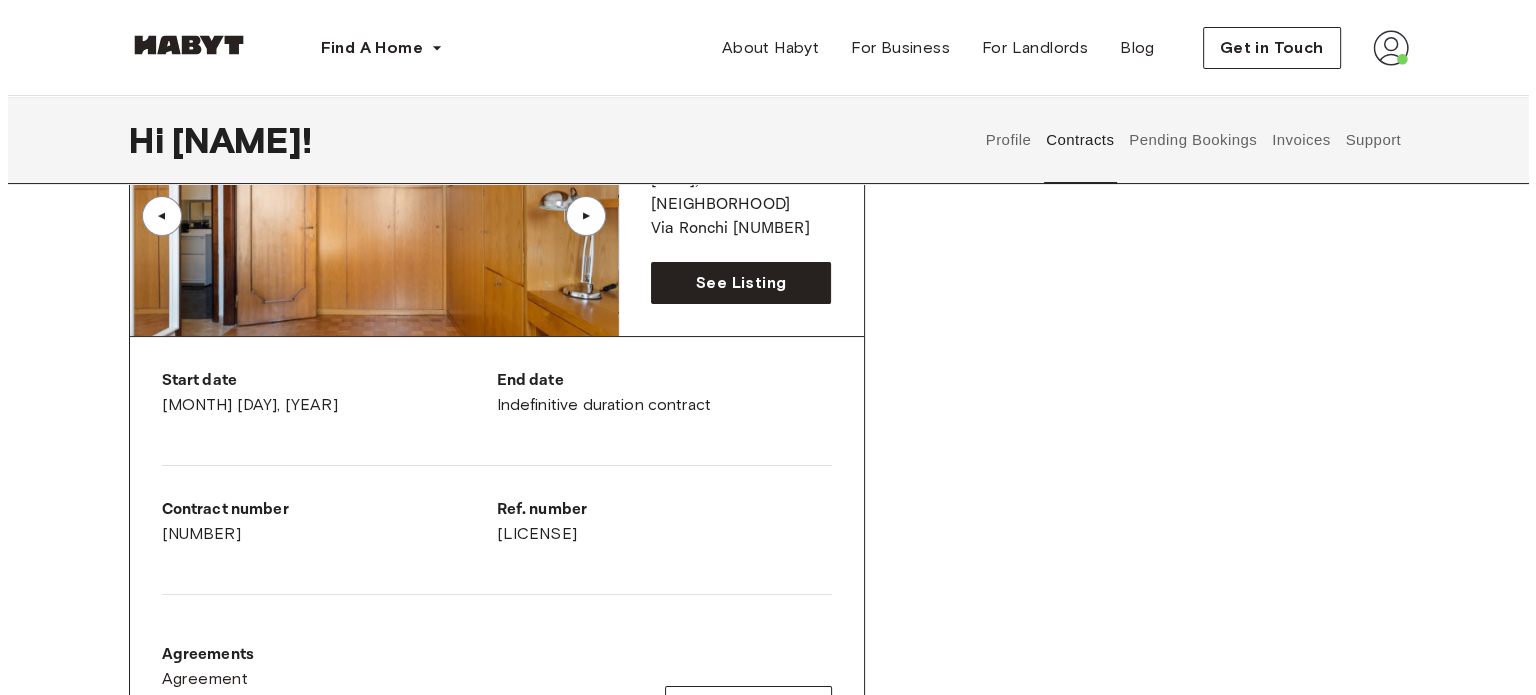 scroll, scrollTop: 0, scrollLeft: 0, axis: both 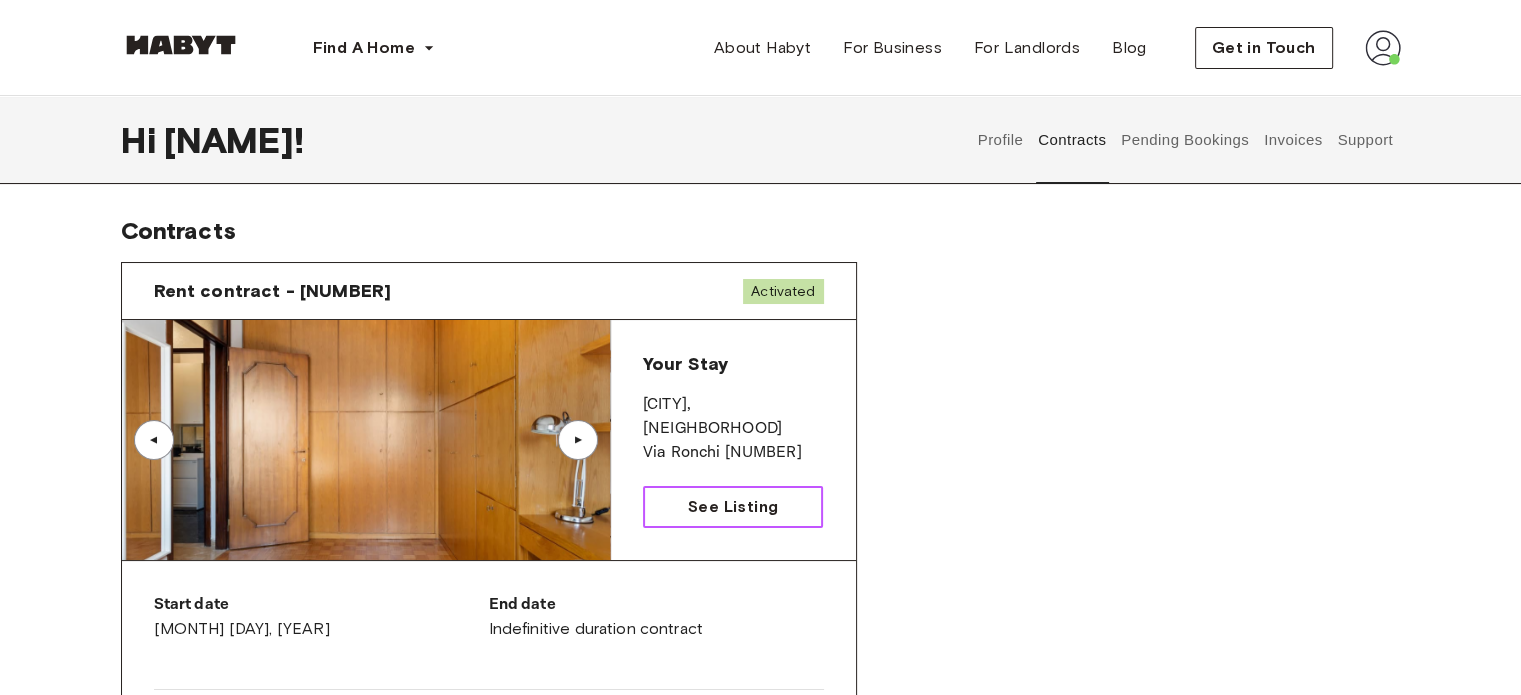 drag, startPoint x: 1005, startPoint y: 231, endPoint x: 719, endPoint y: 507, distance: 397.4569 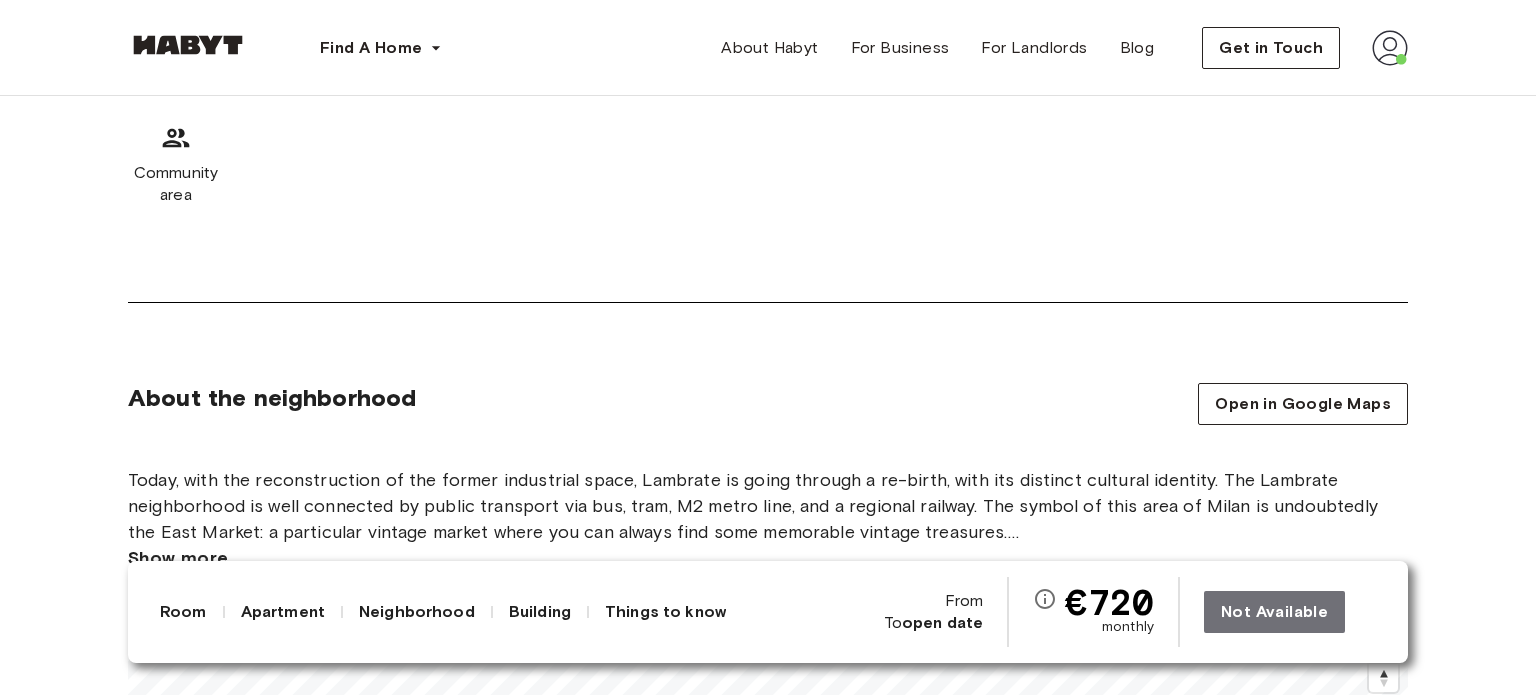 scroll, scrollTop: 1600, scrollLeft: 0, axis: vertical 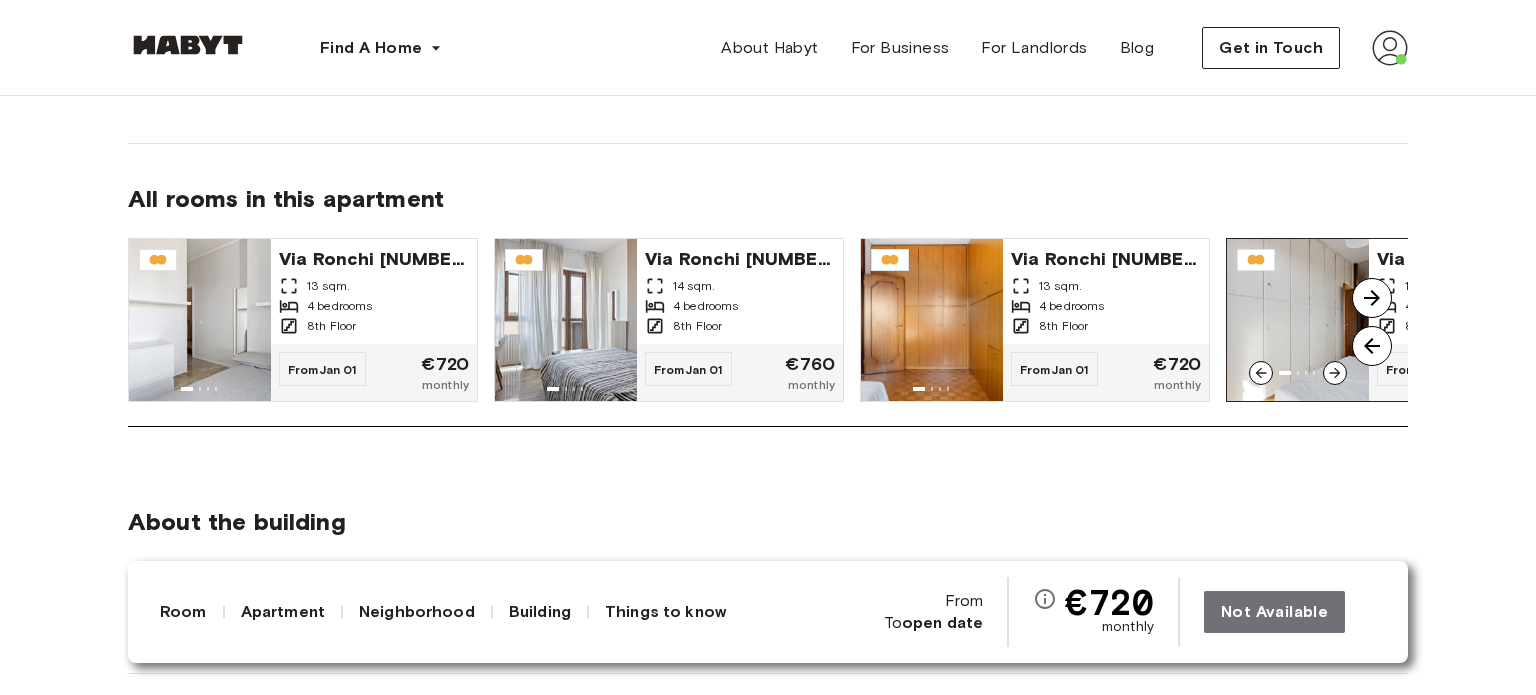 click at bounding box center [1298, 320] 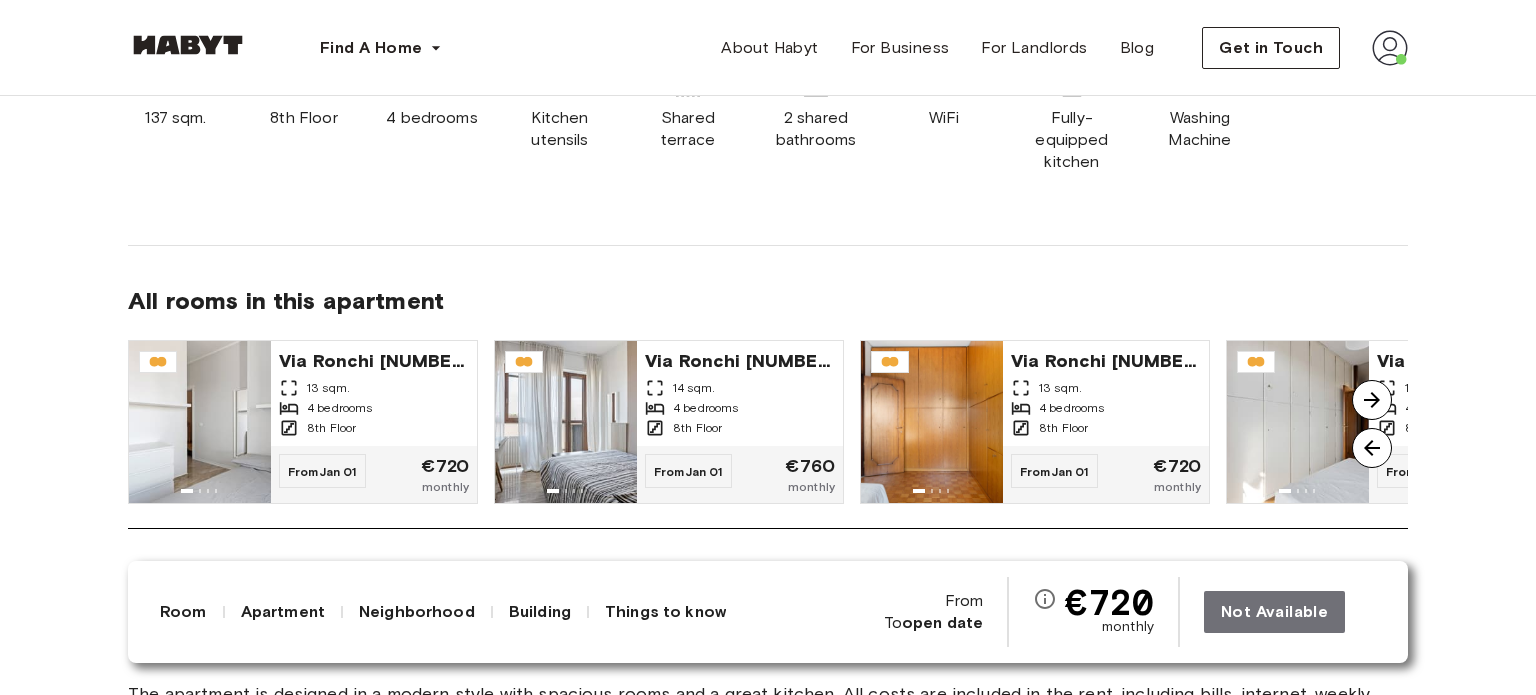 scroll, scrollTop: 1600, scrollLeft: 0, axis: vertical 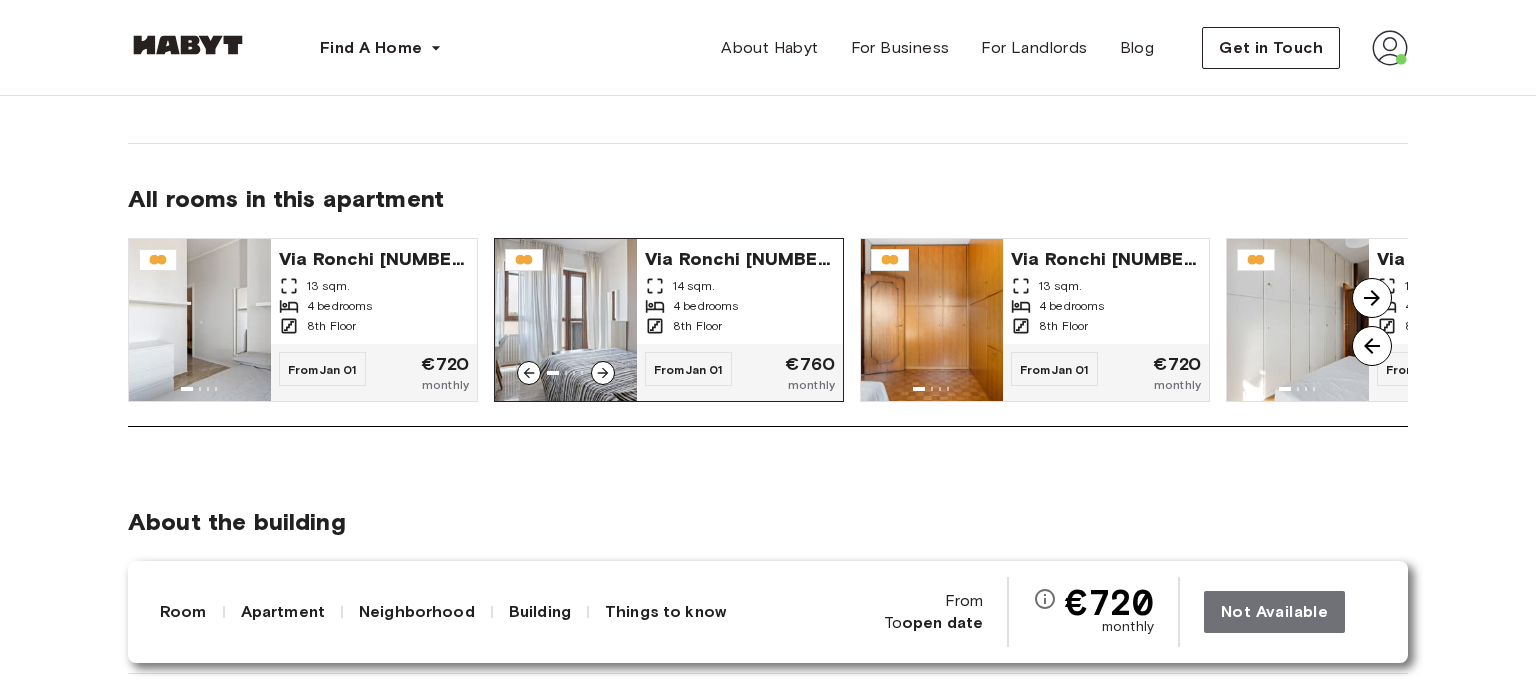 click at bounding box center [566, 320] 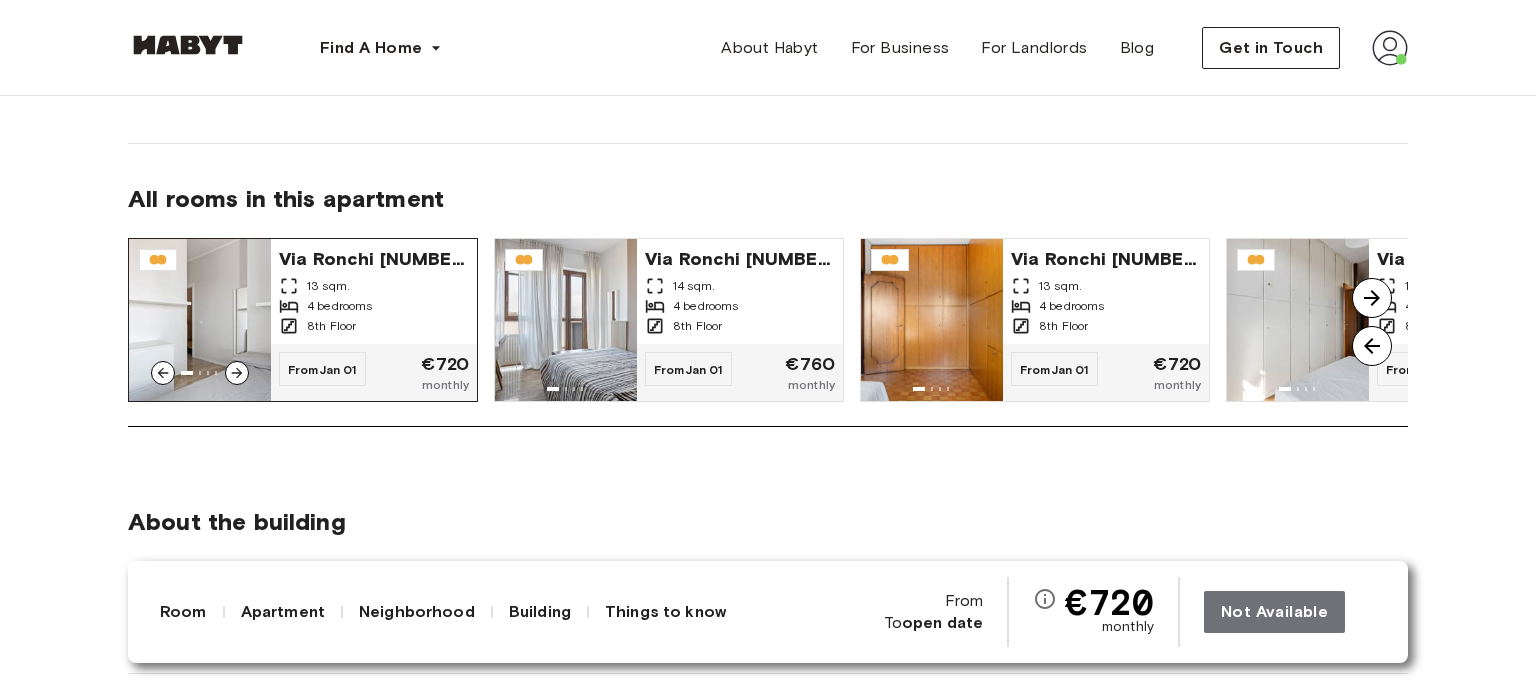 click on "4 bedrooms" at bounding box center (340, 306) 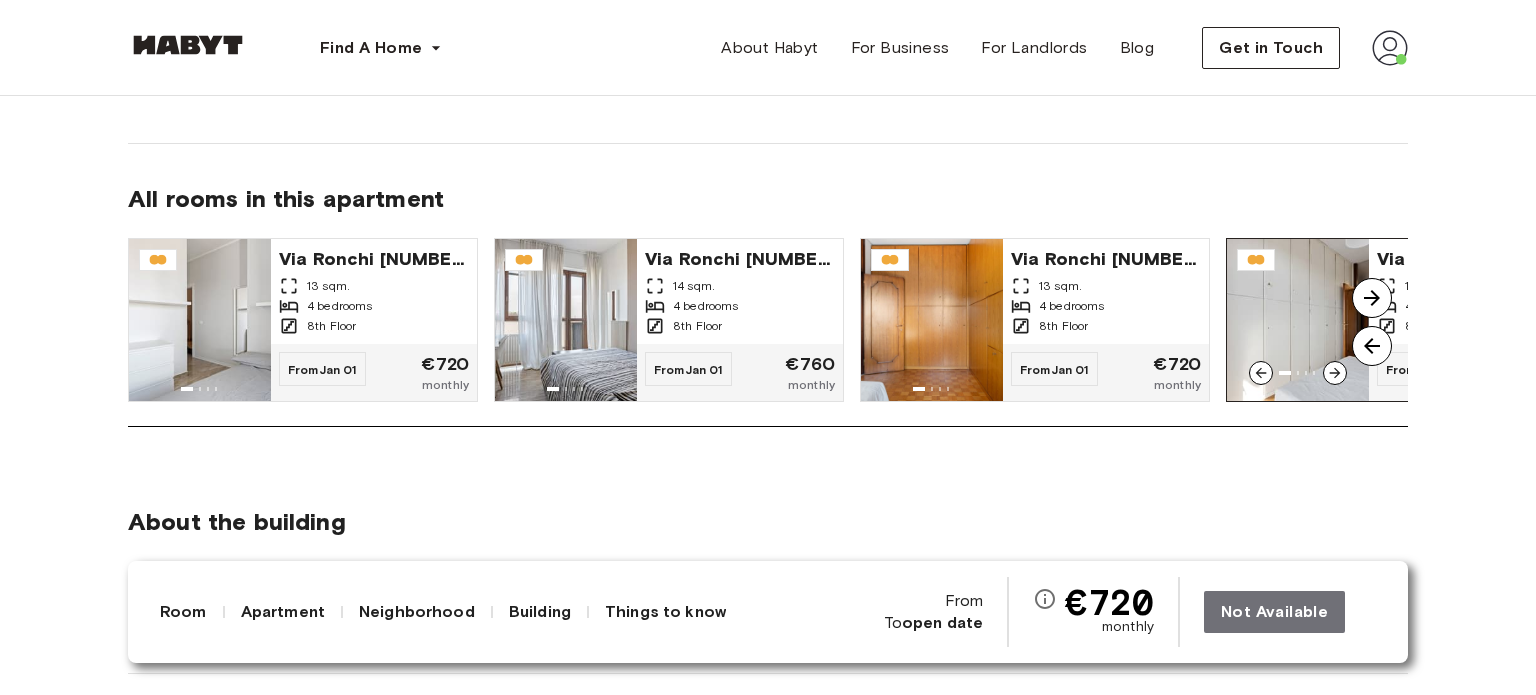 click at bounding box center [1298, 320] 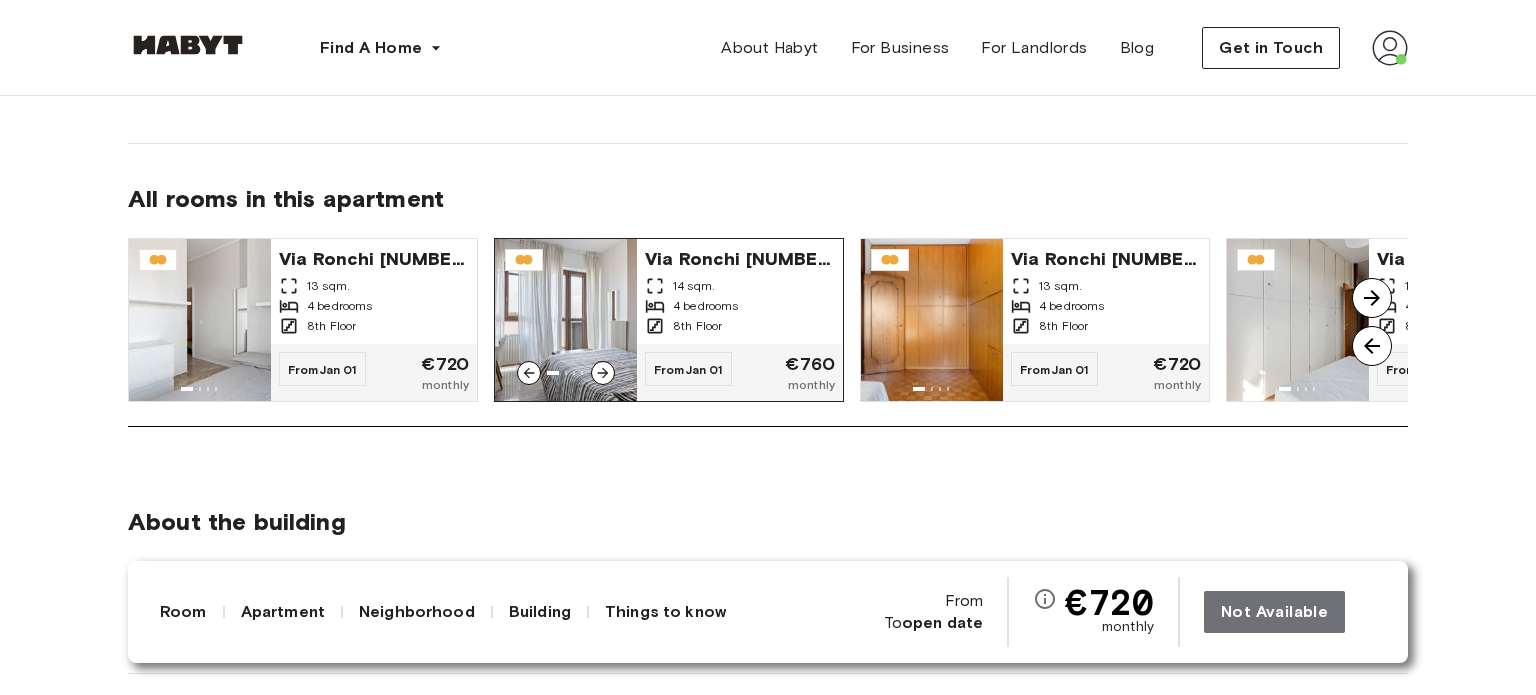 click on "Via Ronchi 24 14 sqm. 4 bedrooms 8th Floor" at bounding box center (740, 291) 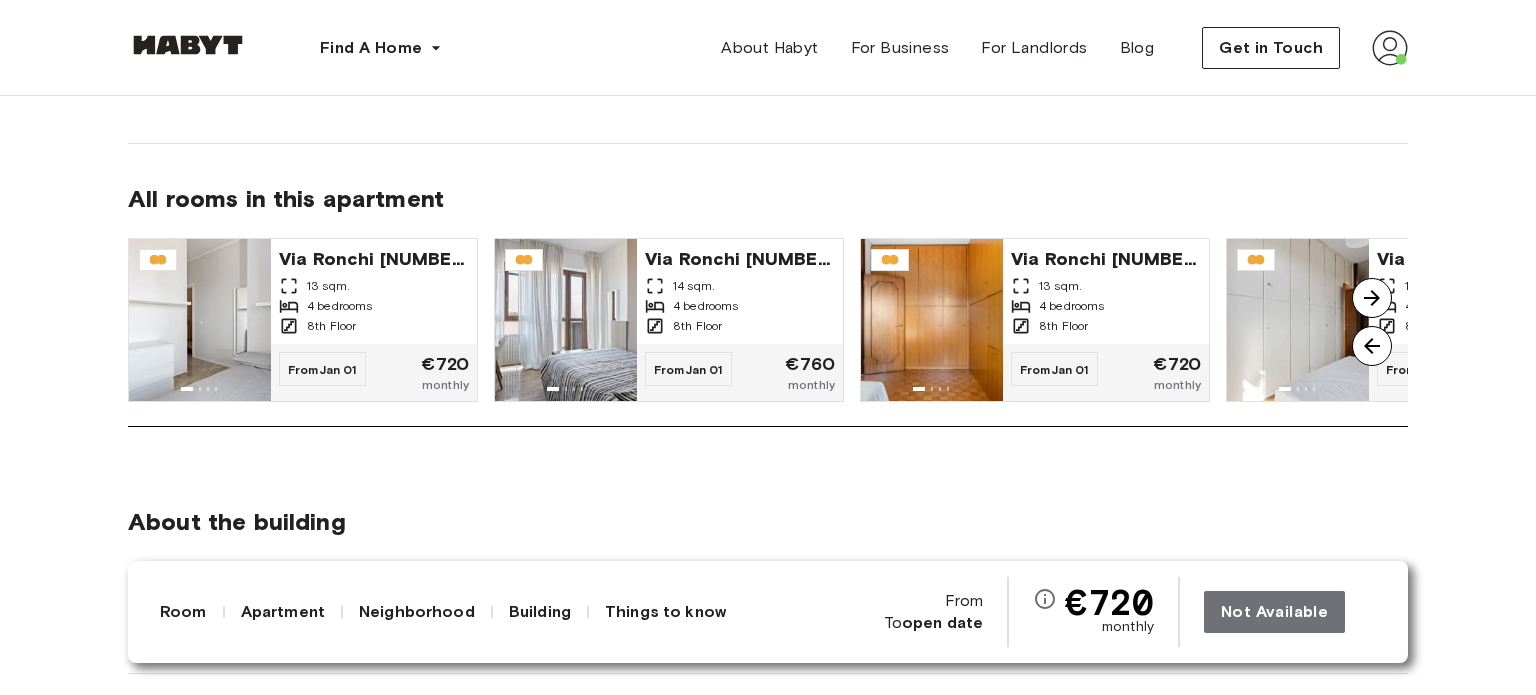 click at bounding box center [1372, 298] 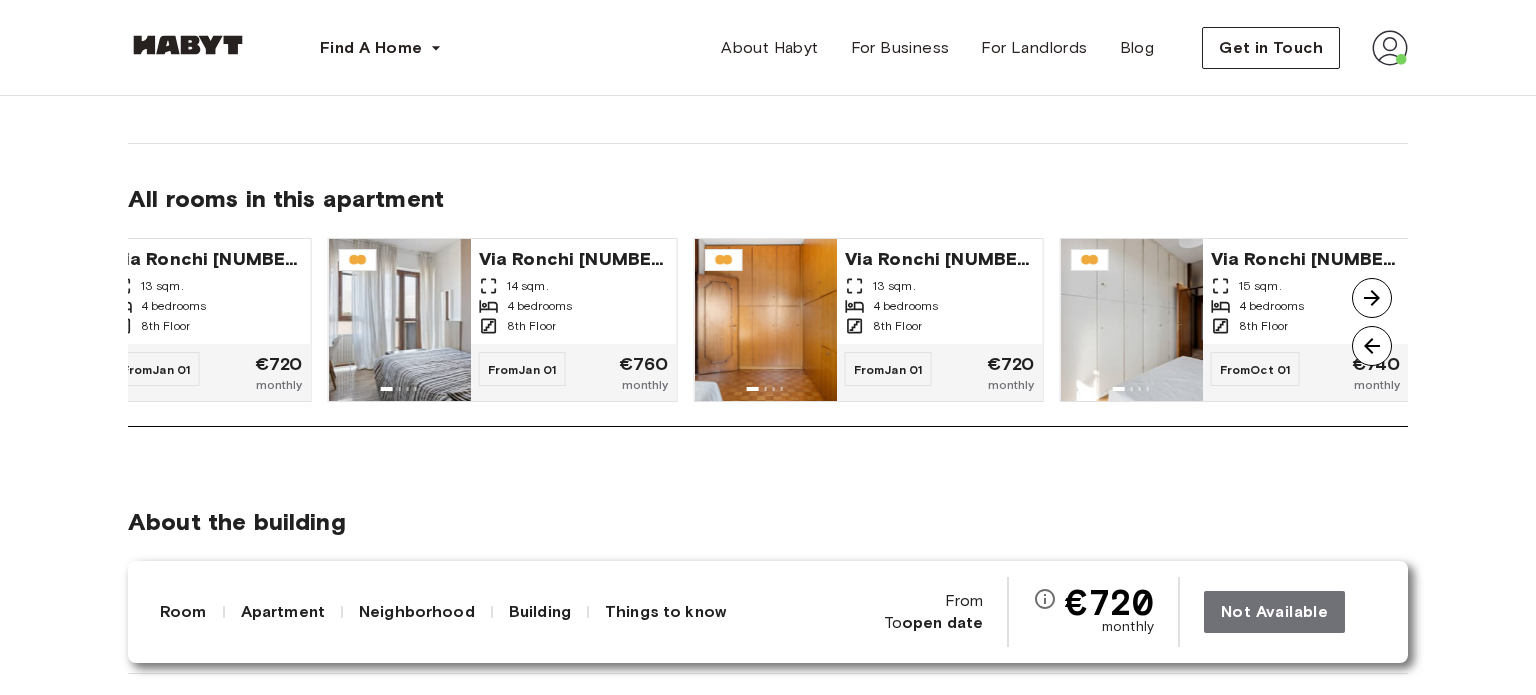 click at bounding box center [1372, 298] 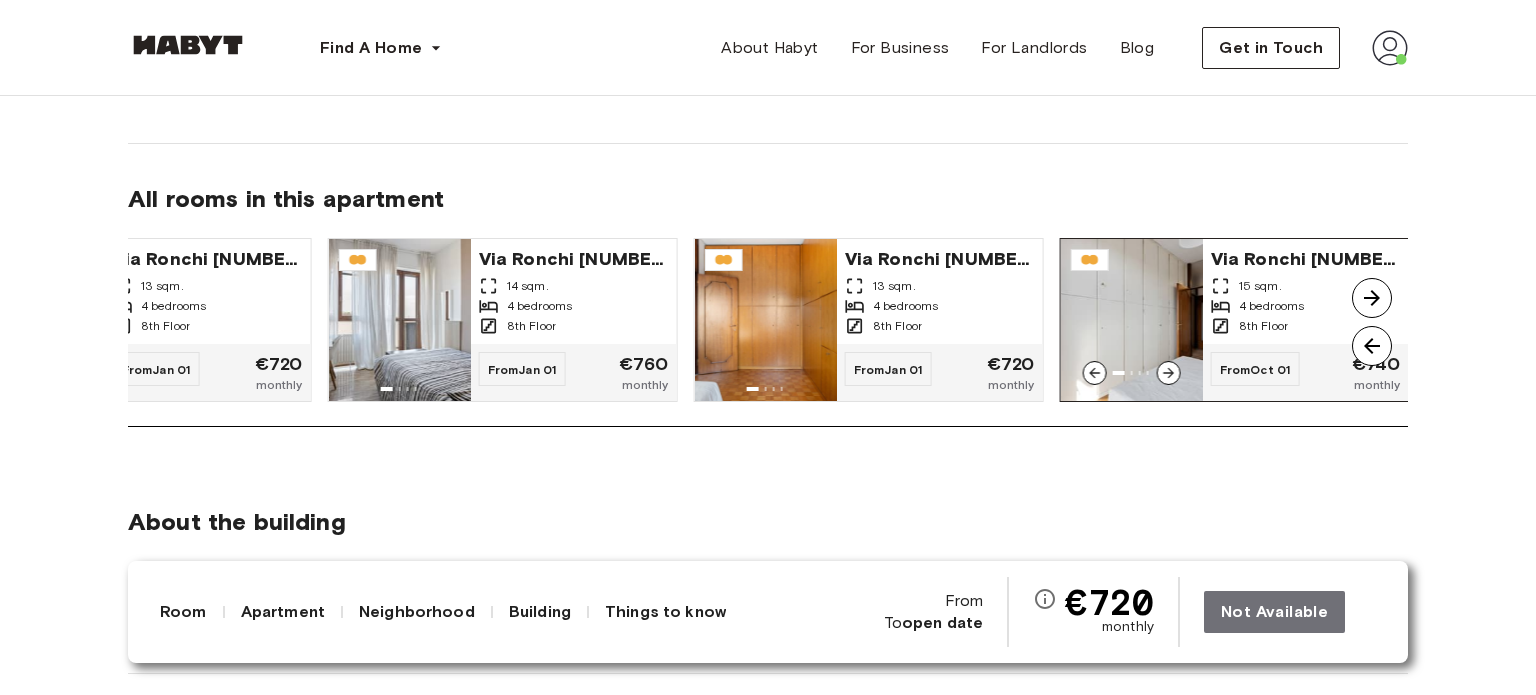 click at bounding box center [1132, 320] 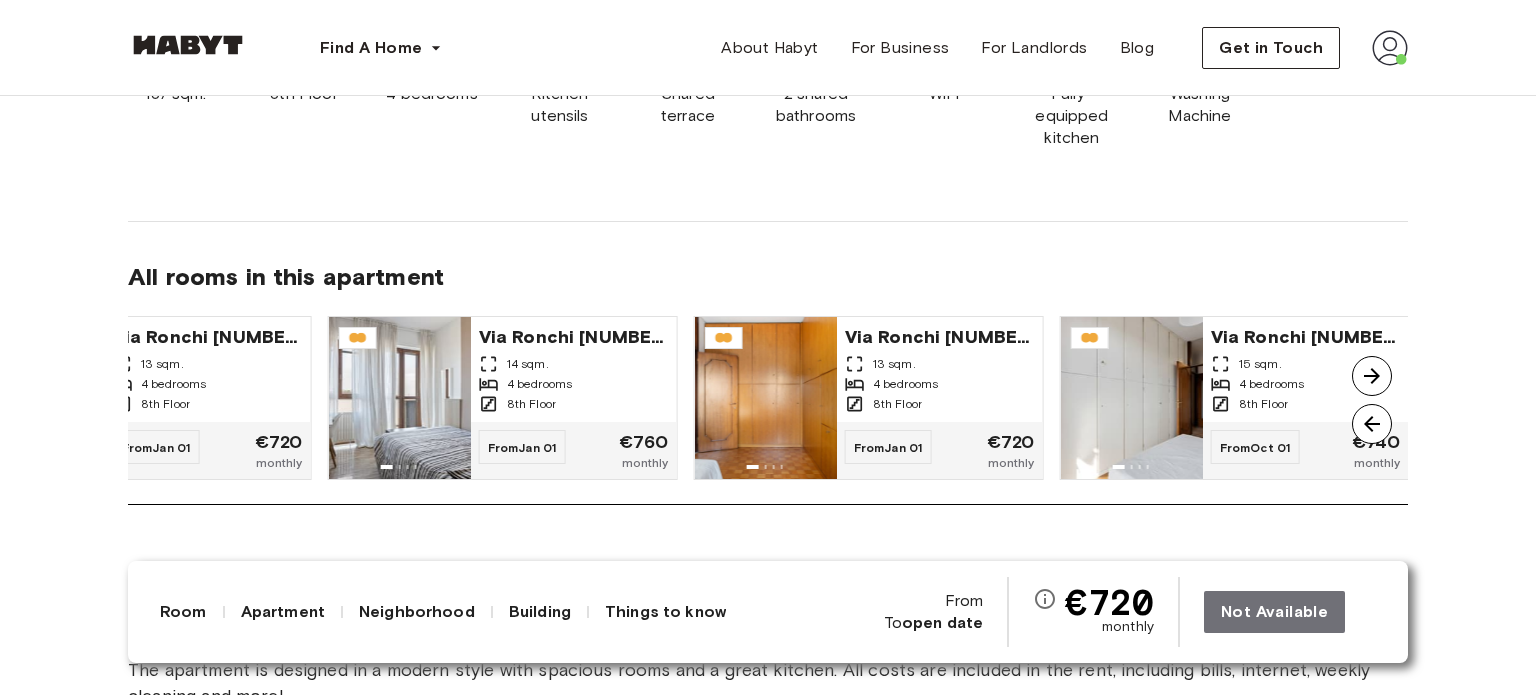 scroll, scrollTop: 1400, scrollLeft: 0, axis: vertical 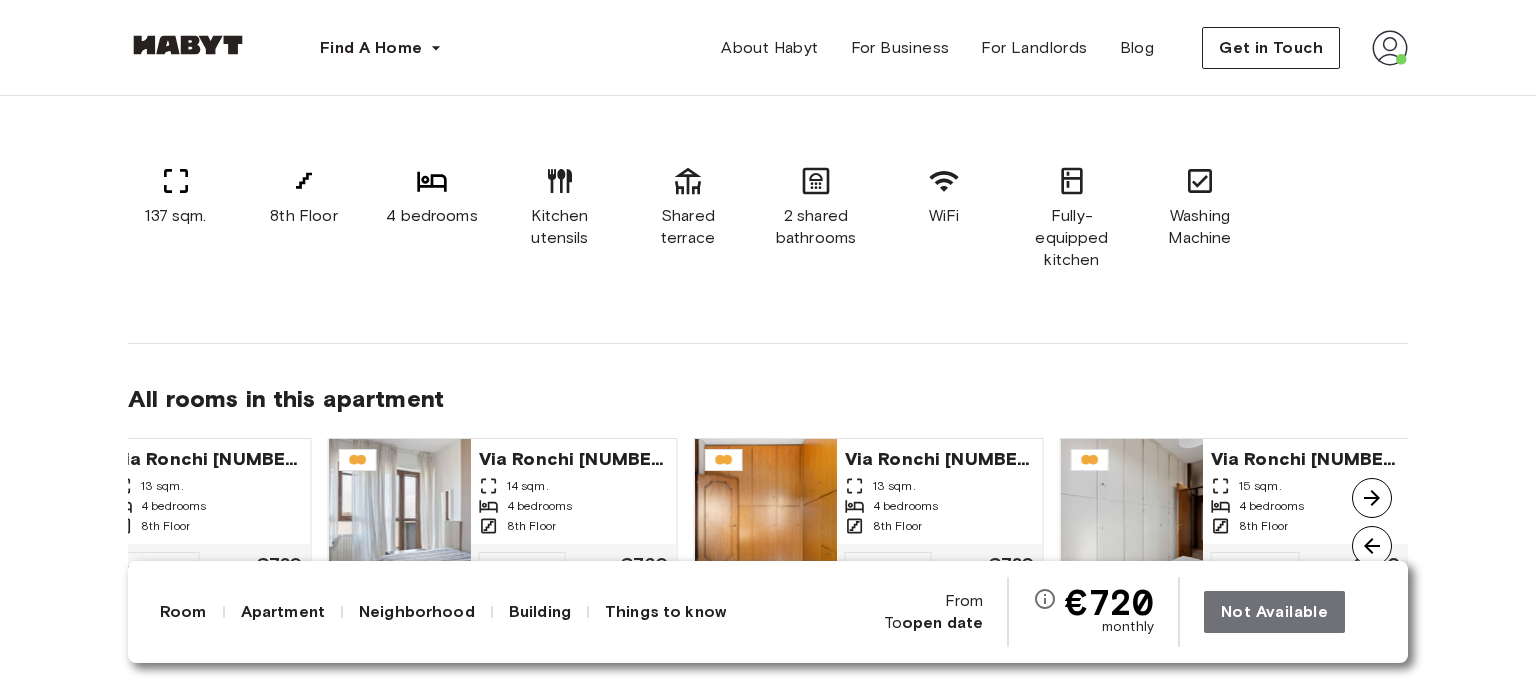 click at bounding box center (1390, 48) 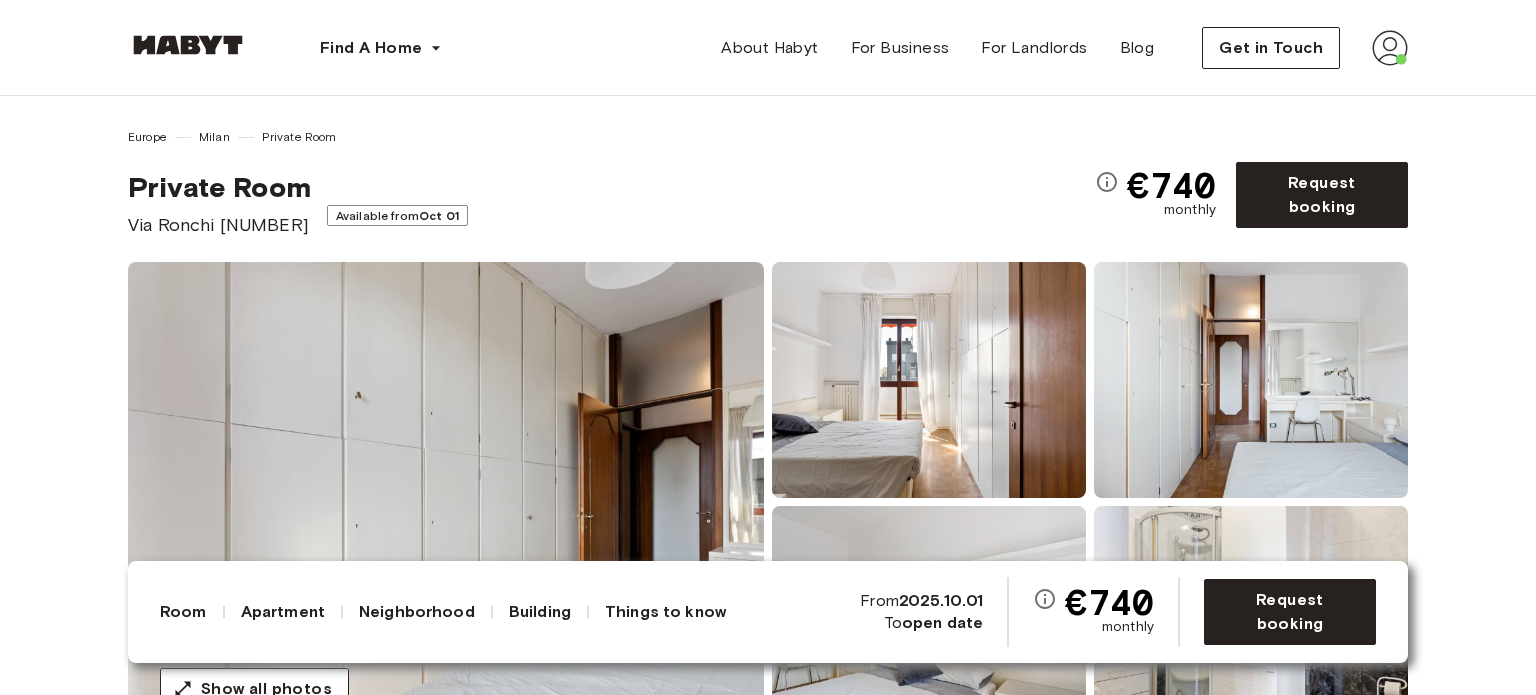 scroll, scrollTop: 200, scrollLeft: 0, axis: vertical 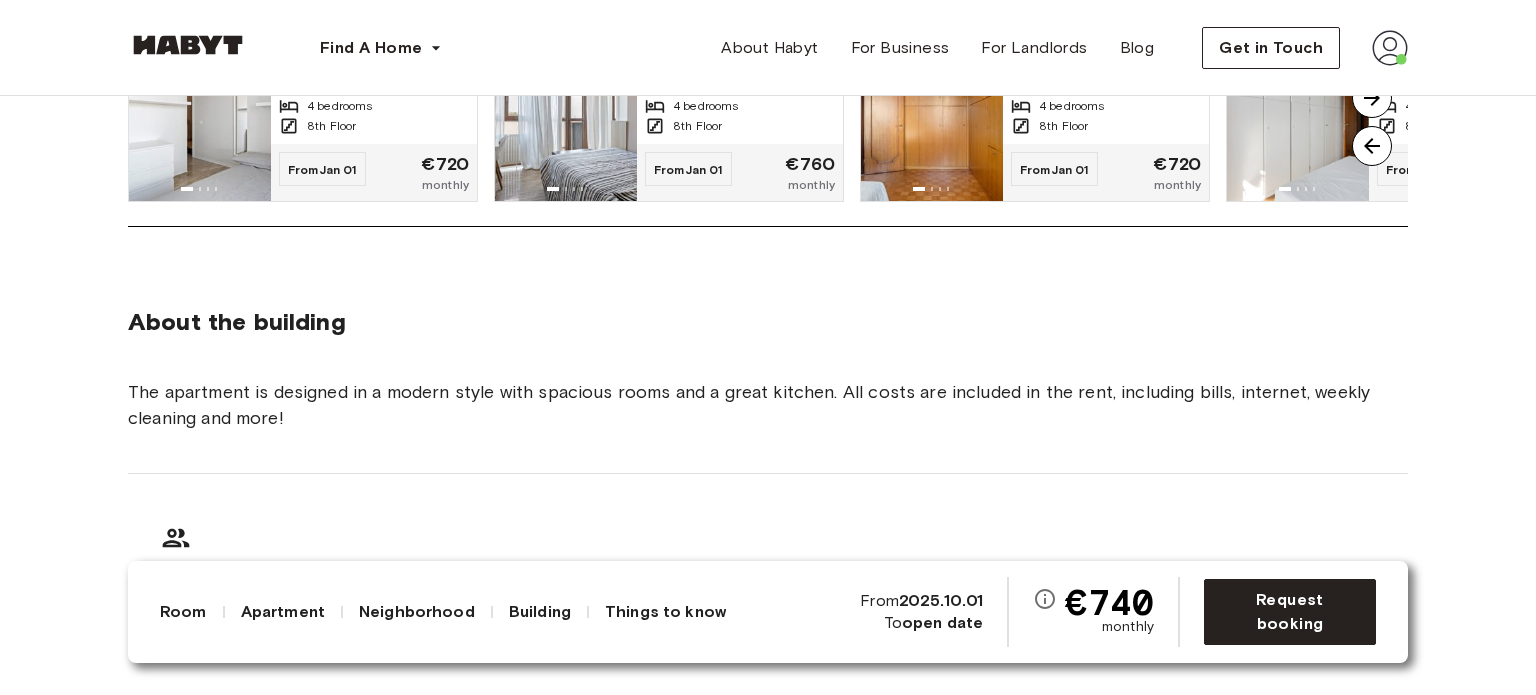 click on "The apartment is designed in a modern style with spacious rooms and a great kitchen. All costs are included in the rent, including bills, internet, weekly cleaning and more!" at bounding box center [768, 405] 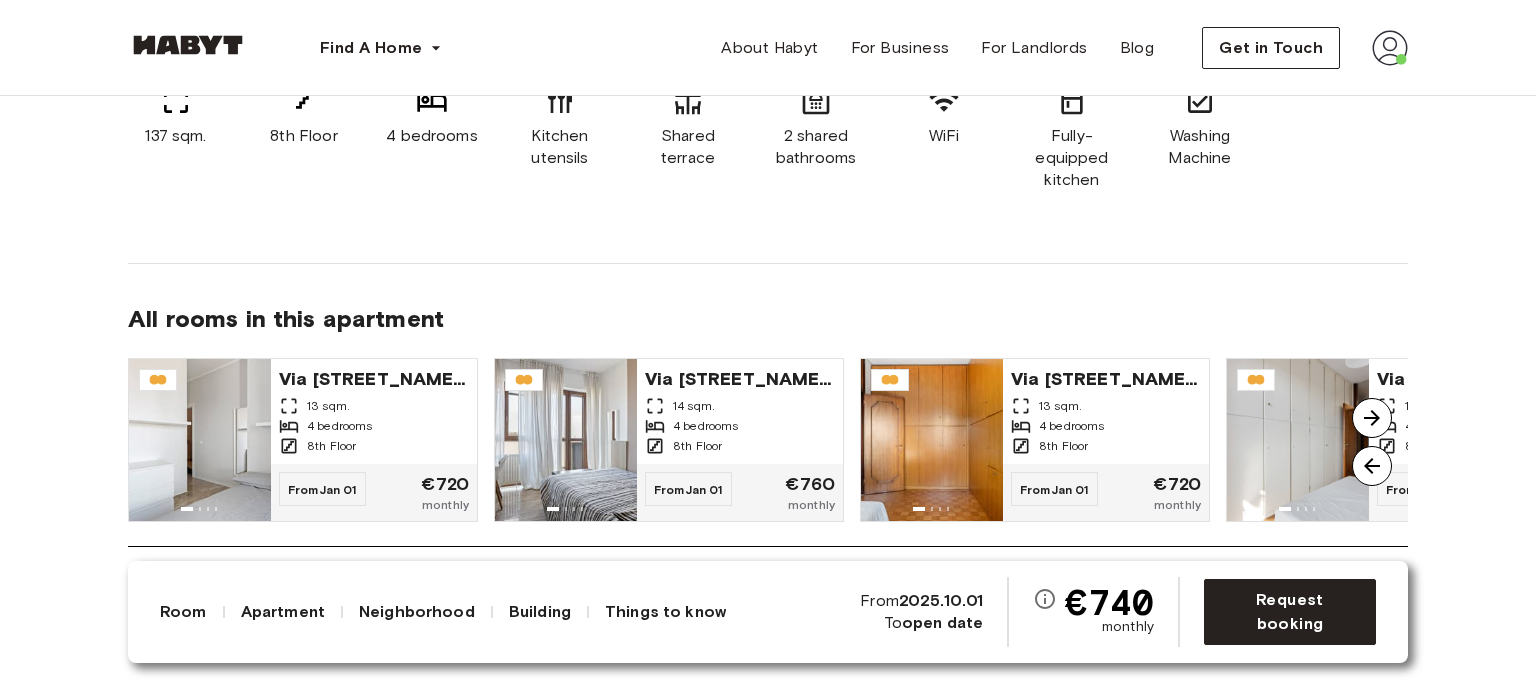 scroll, scrollTop: 1100, scrollLeft: 0, axis: vertical 